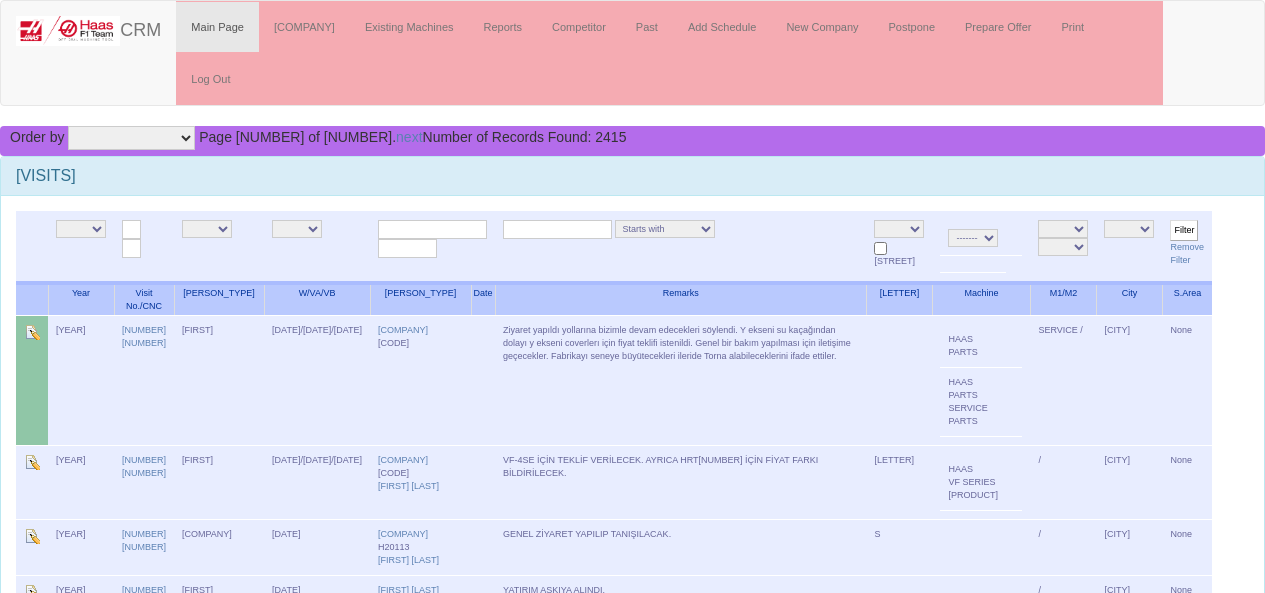 scroll, scrollTop: 0, scrollLeft: 0, axis: both 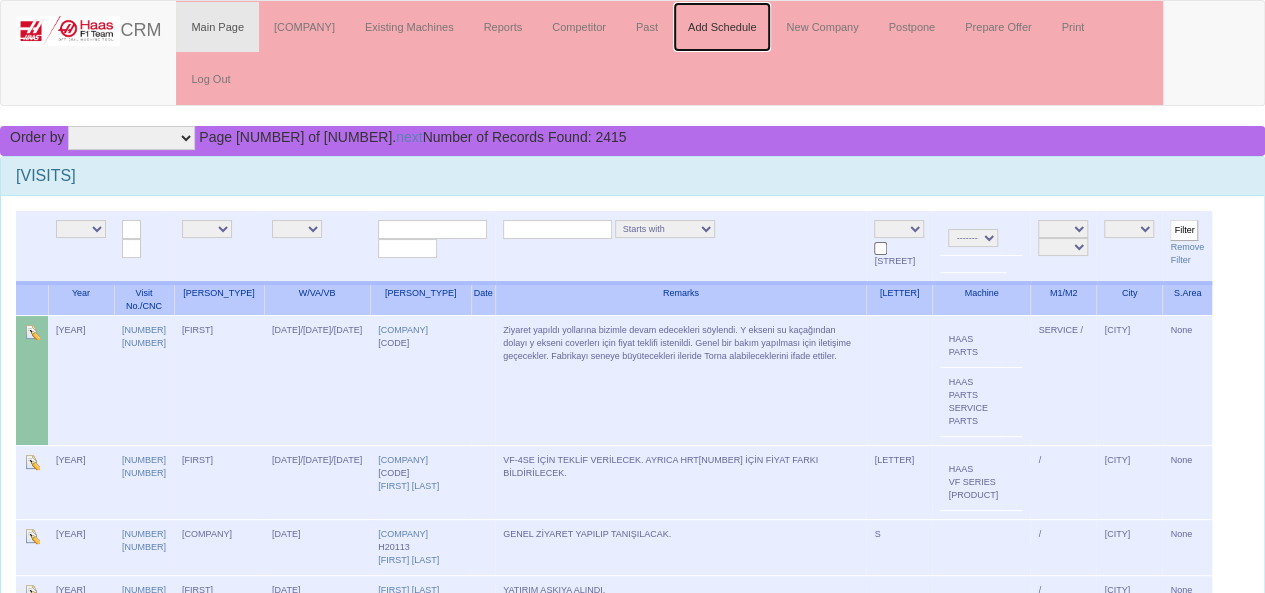 click on "Add Schedule" at bounding box center [722, 27] 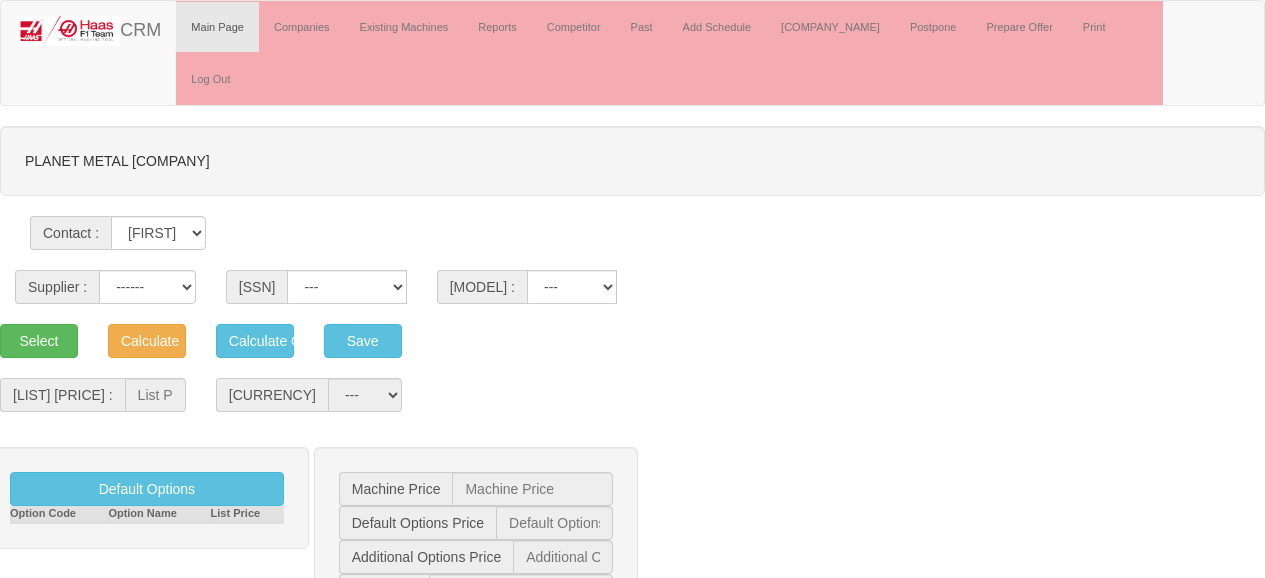 scroll, scrollTop: 0, scrollLeft: 0, axis: both 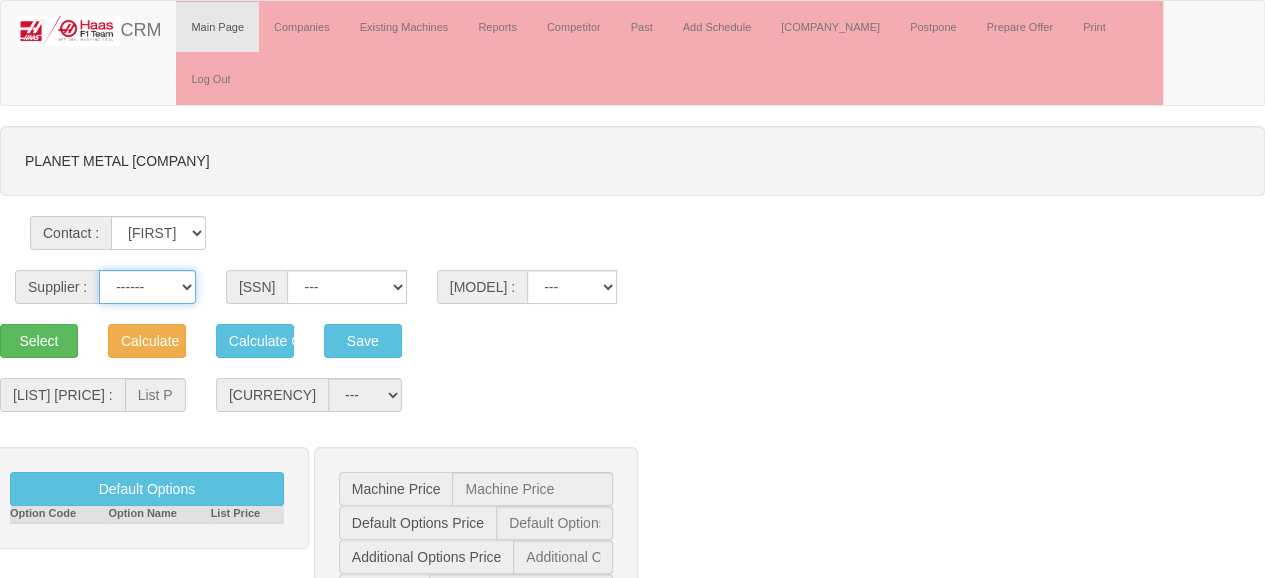 click on "------
HAAS
[COUNTRY]" at bounding box center (147, 287) 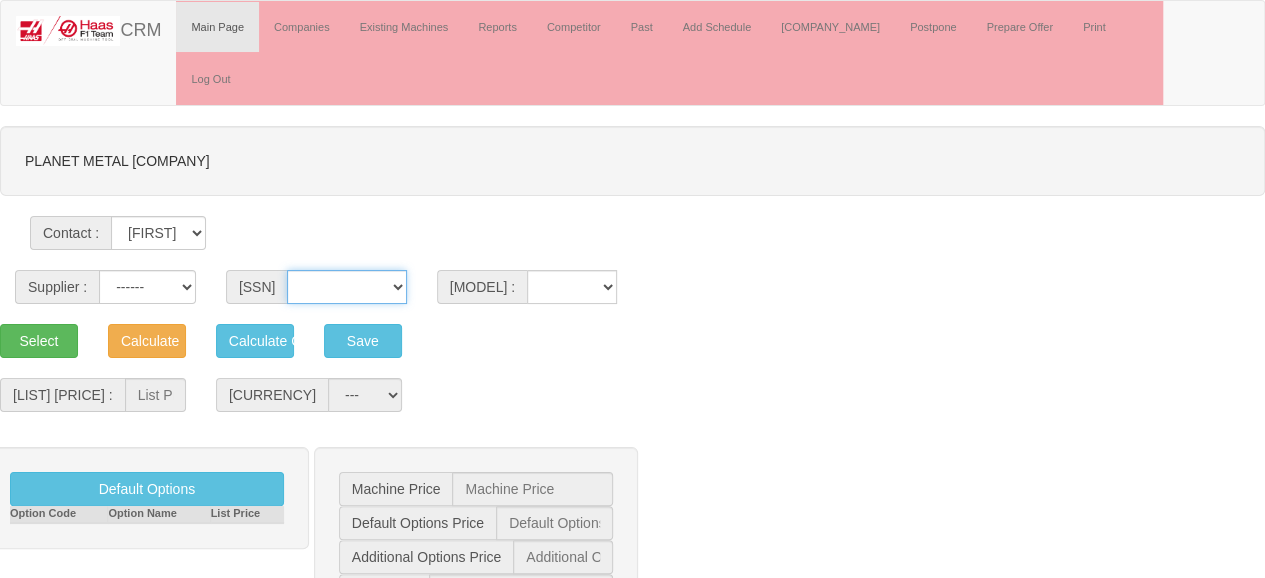 click on "VF SERIES
ST SERIES
UMC
EC SERIES
ADDITIONAL
TM SERIES
MINI SERIES
VM SERIES
VC SERIES
GM SERIES
VR SERIES
GR SERIES
VS SERIES
DC SERIES
TLSERIES
DS SERIES
CL SERIES
PARTS
DT SERIES" at bounding box center (346, 287) 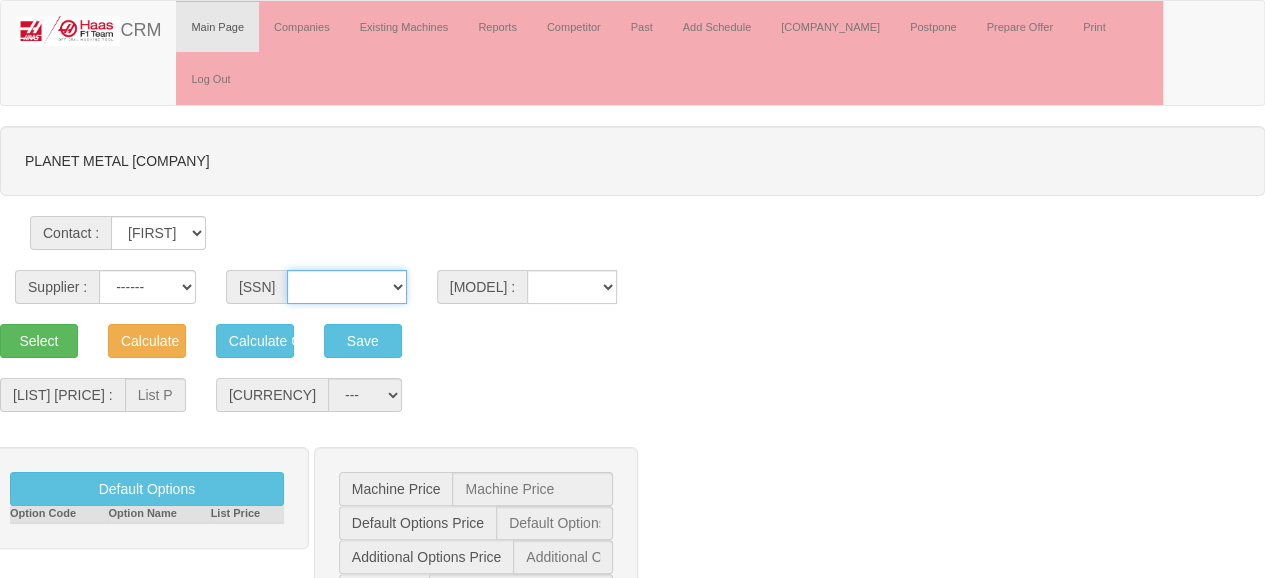 select on "[NUMBER]" 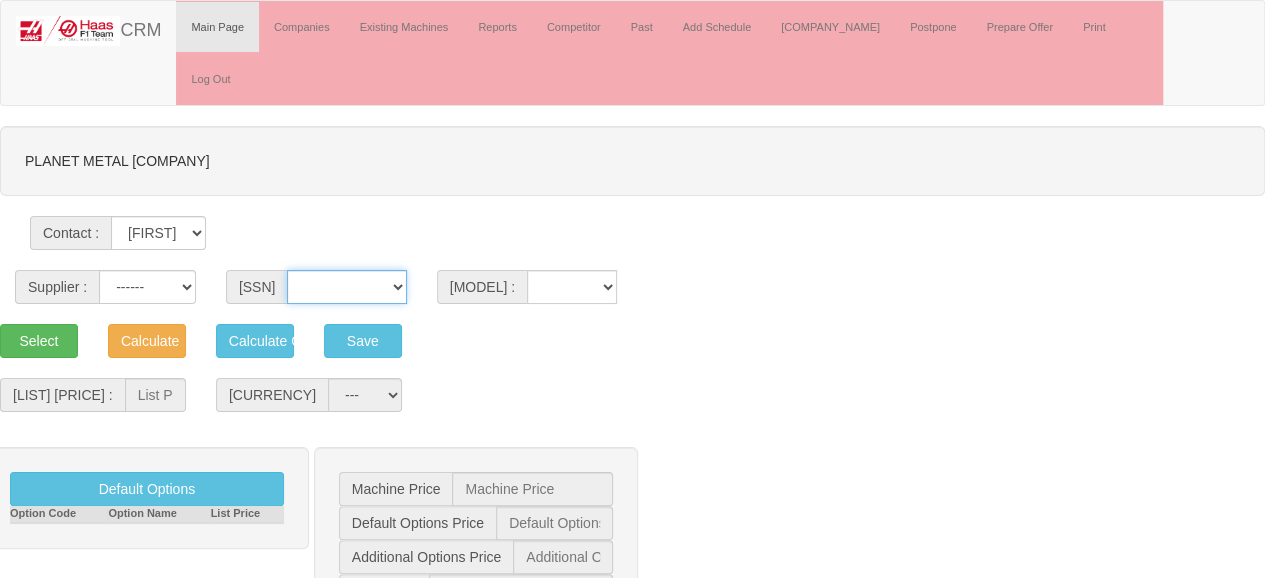 click on "VF SERIES
ST SERIES
UMC
EC SERIES
ADDITIONAL
TM SERIES
MINI SERIES
VM SERIES
VC SERIES
GM SERIES
VR SERIES
GR SERIES
VS SERIES
DC SERIES
TLSERIES
DS SERIES
CL SERIES
PARTS
DT SERIES" at bounding box center (346, 287) 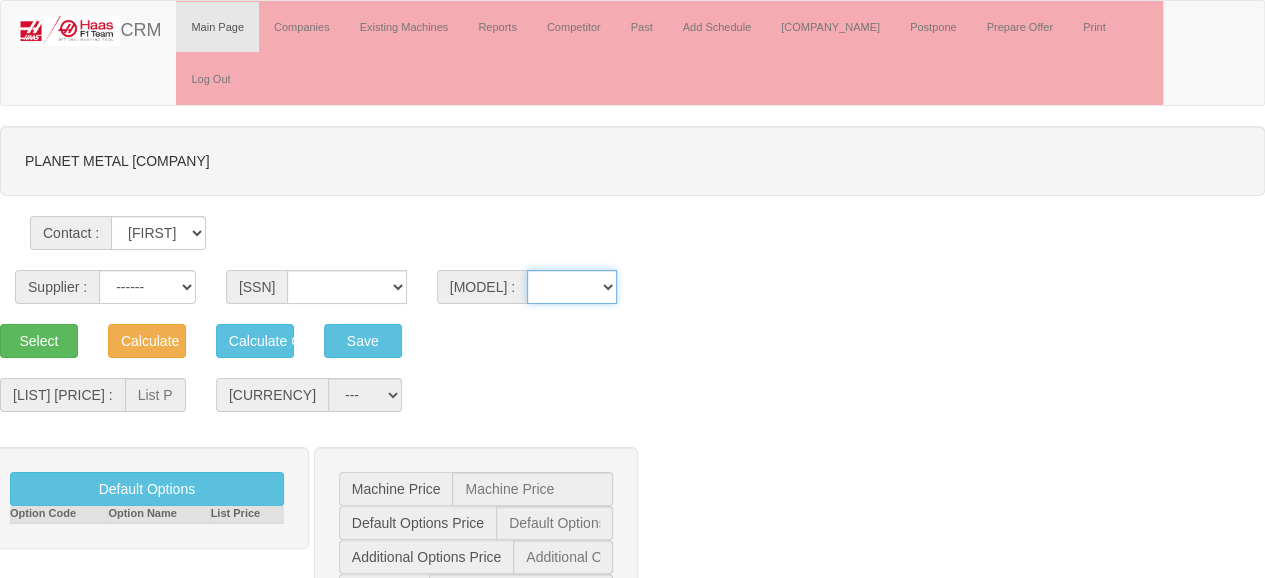 drag, startPoint x: 558, startPoint y: 226, endPoint x: 557, endPoint y: 237, distance: 11.045361 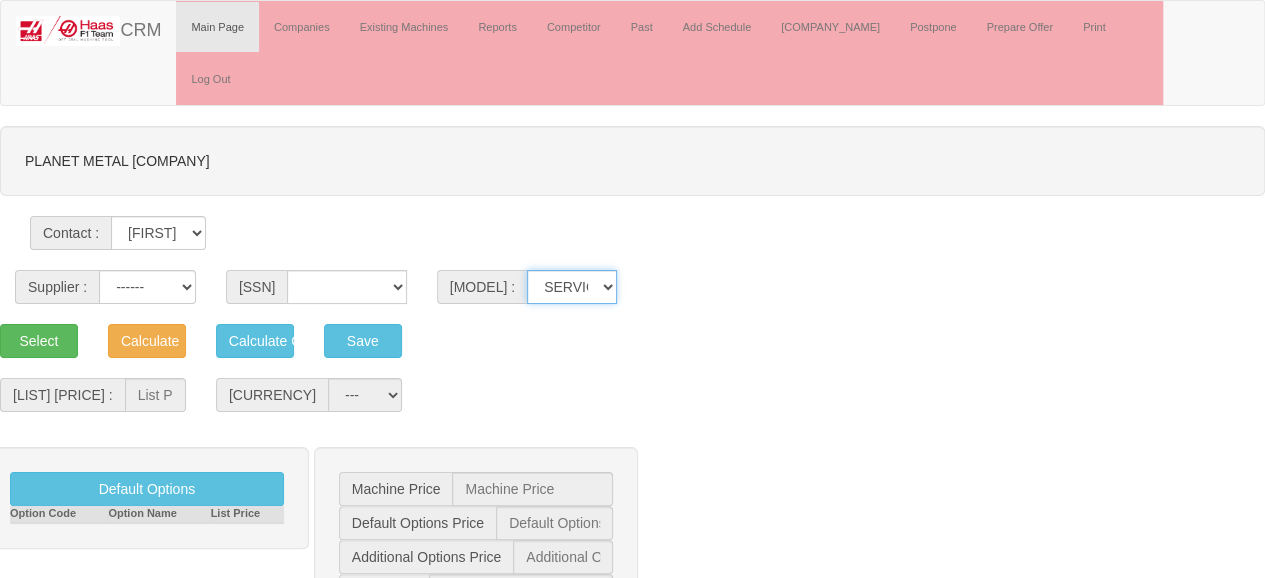 click on "SERVICE PARTS
[PRODUCT_MODEL]
[PRODUCT_MODEL]" at bounding box center [572, 287] 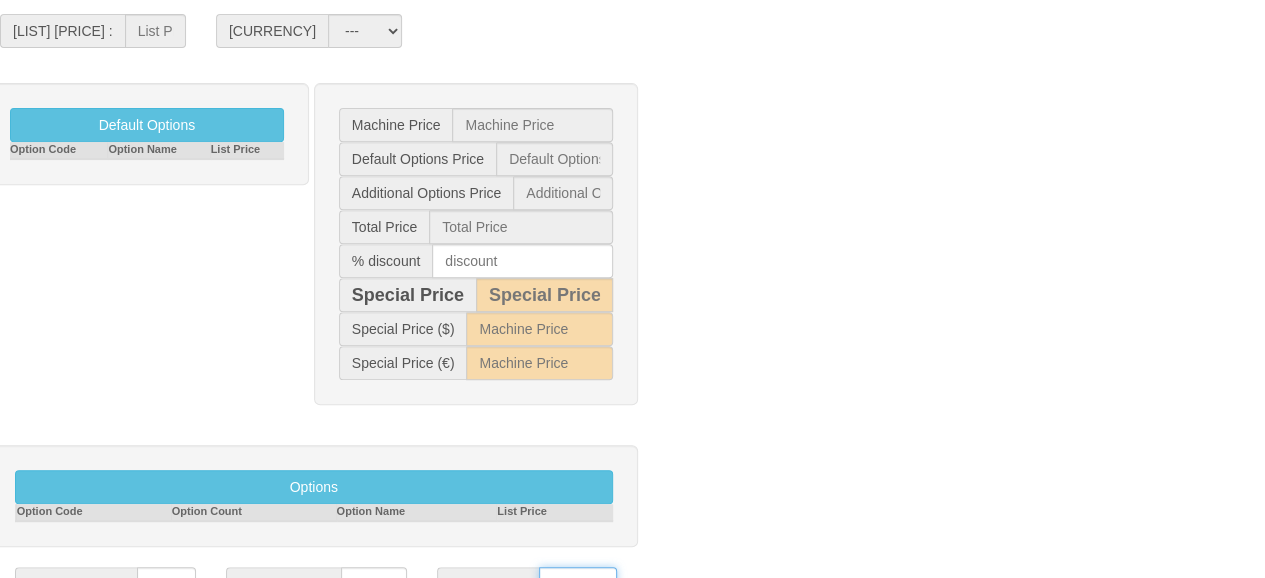 click on "**********" at bounding box center (578, 584) 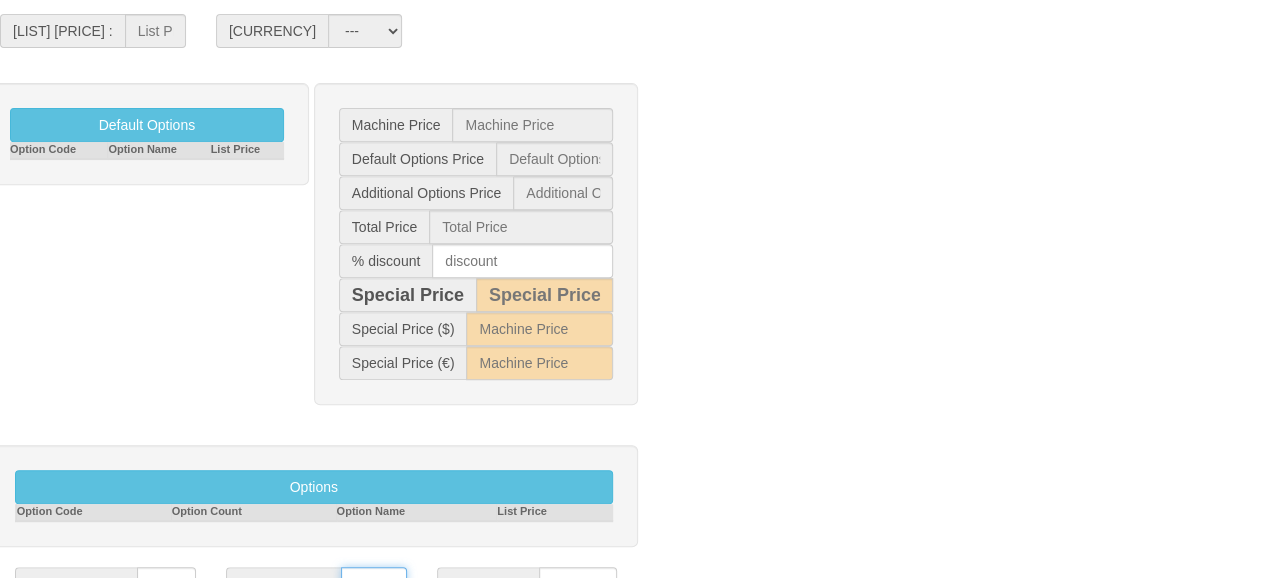 click on "CFR [CITY], [CITY]" at bounding box center [374, 584] 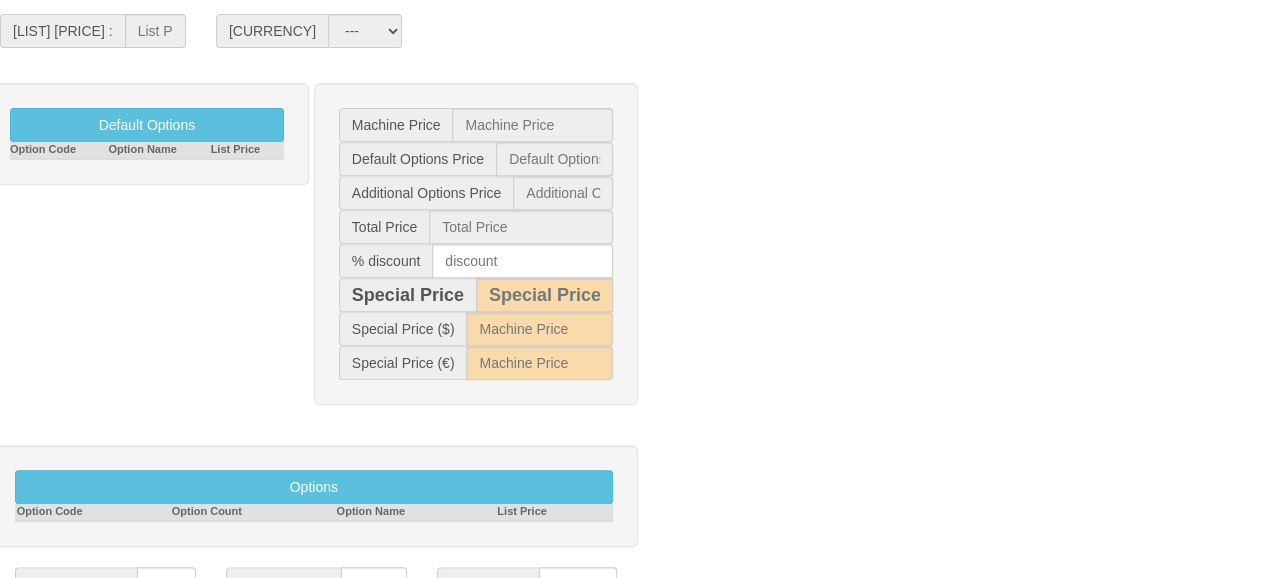 click at bounding box center [397, 618] 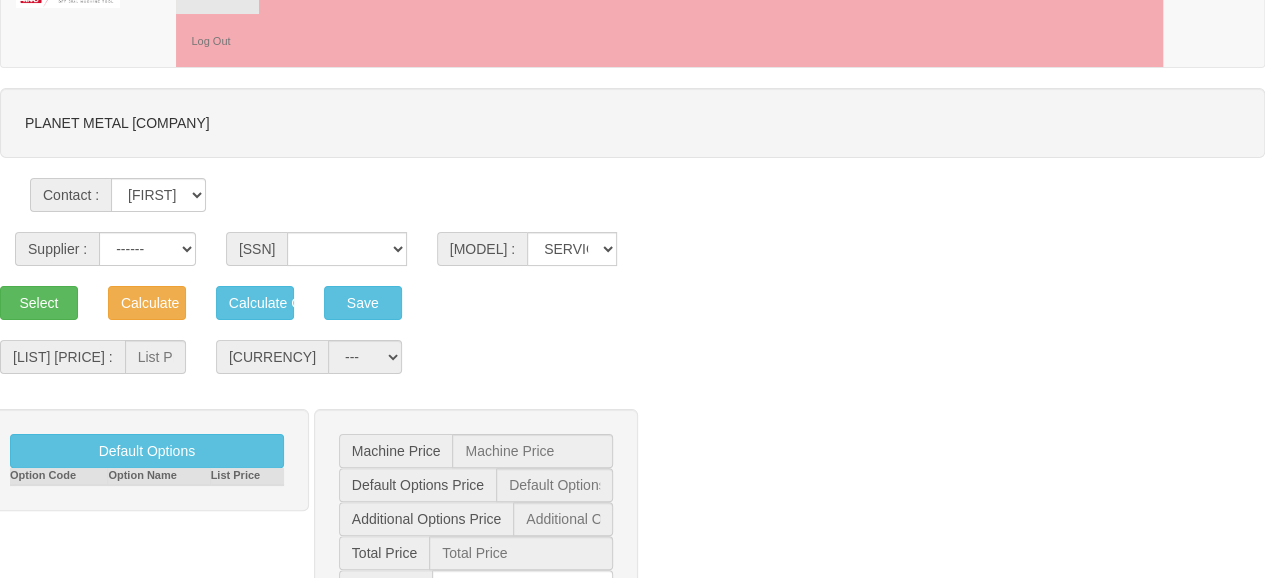 scroll, scrollTop: 0, scrollLeft: 0, axis: both 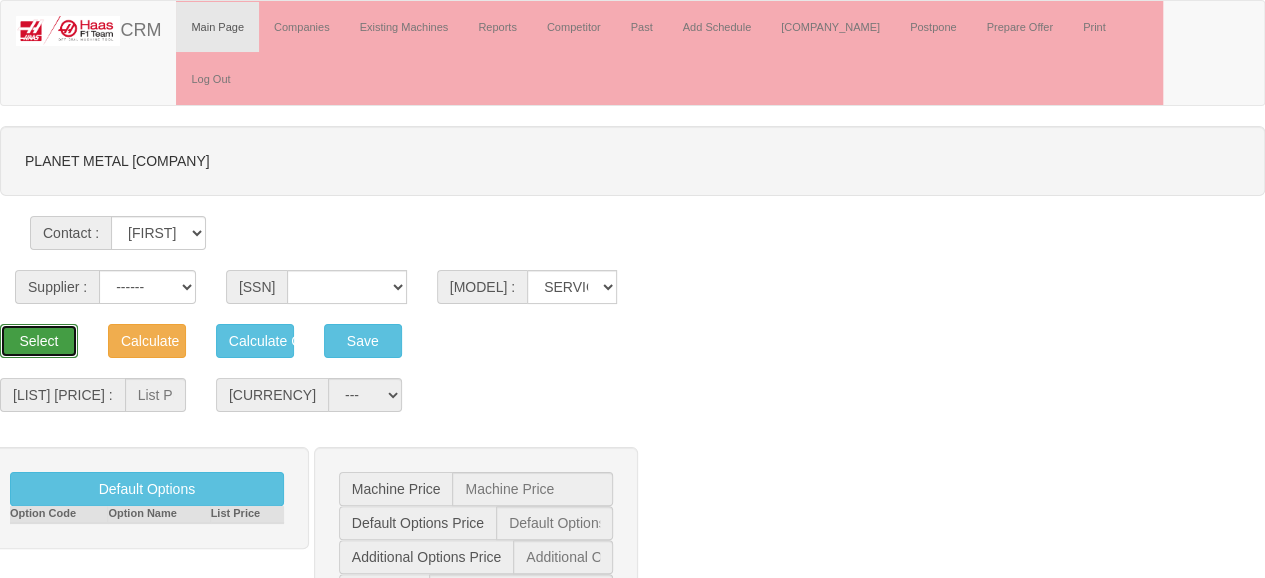click on "Select" at bounding box center [39, 341] 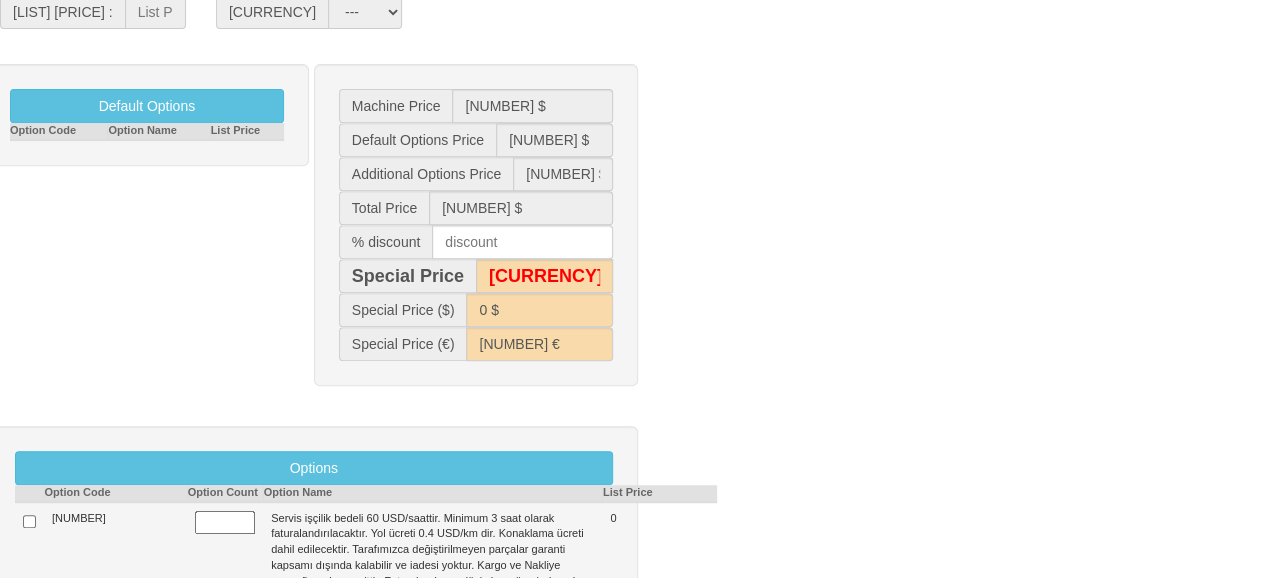 scroll, scrollTop: 533, scrollLeft: 0, axis: vertical 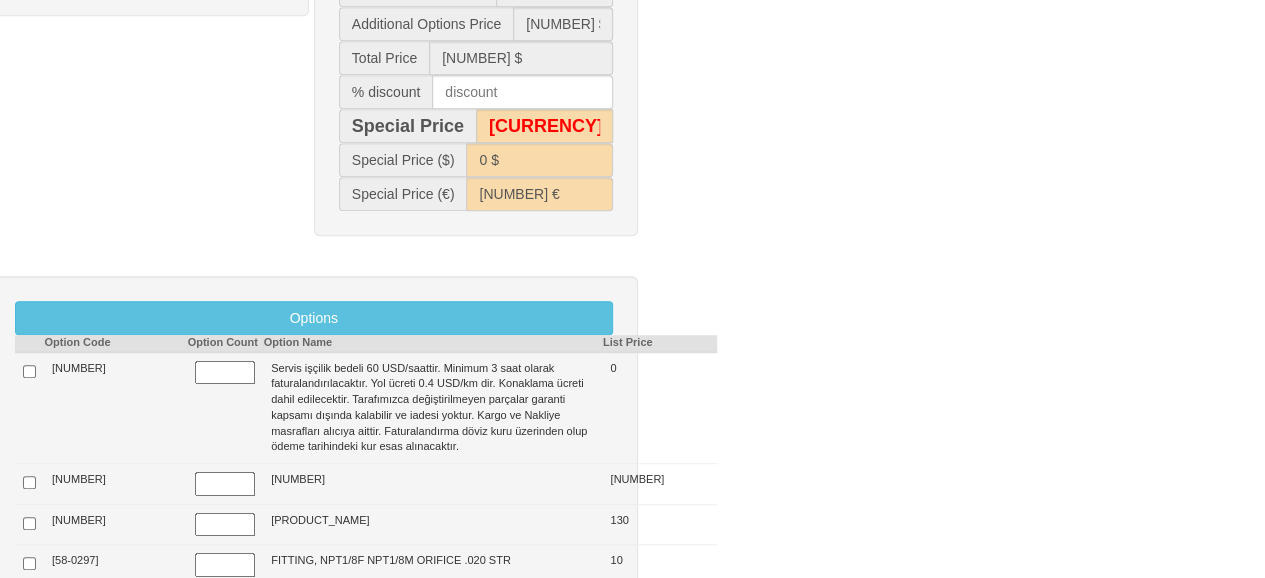 type 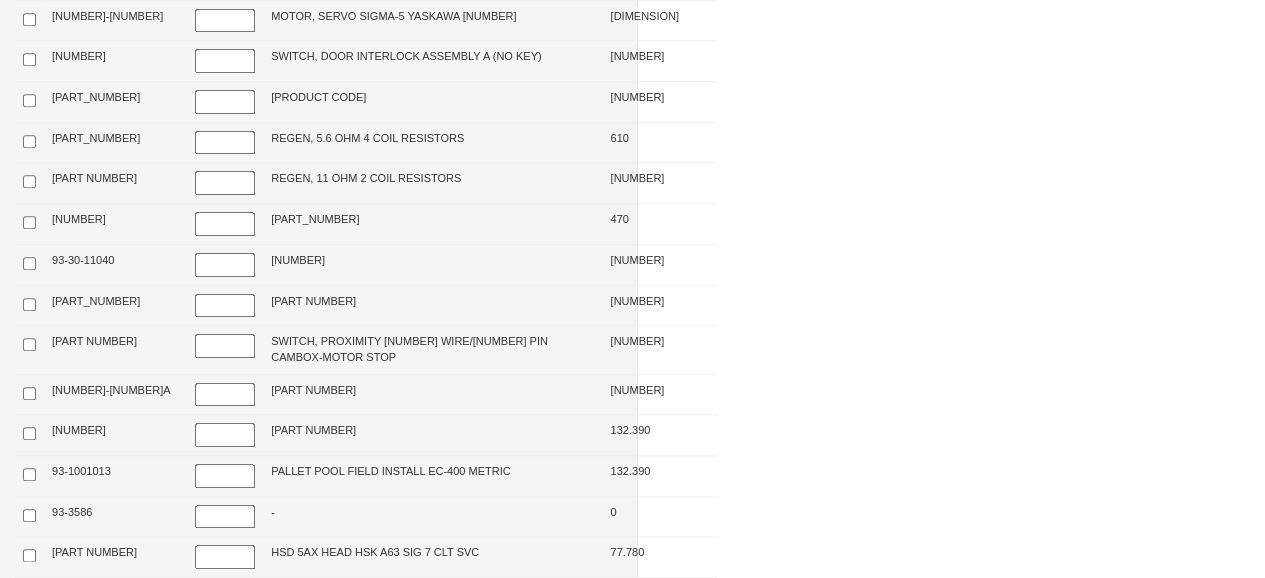 scroll, scrollTop: 343851, scrollLeft: 0, axis: vertical 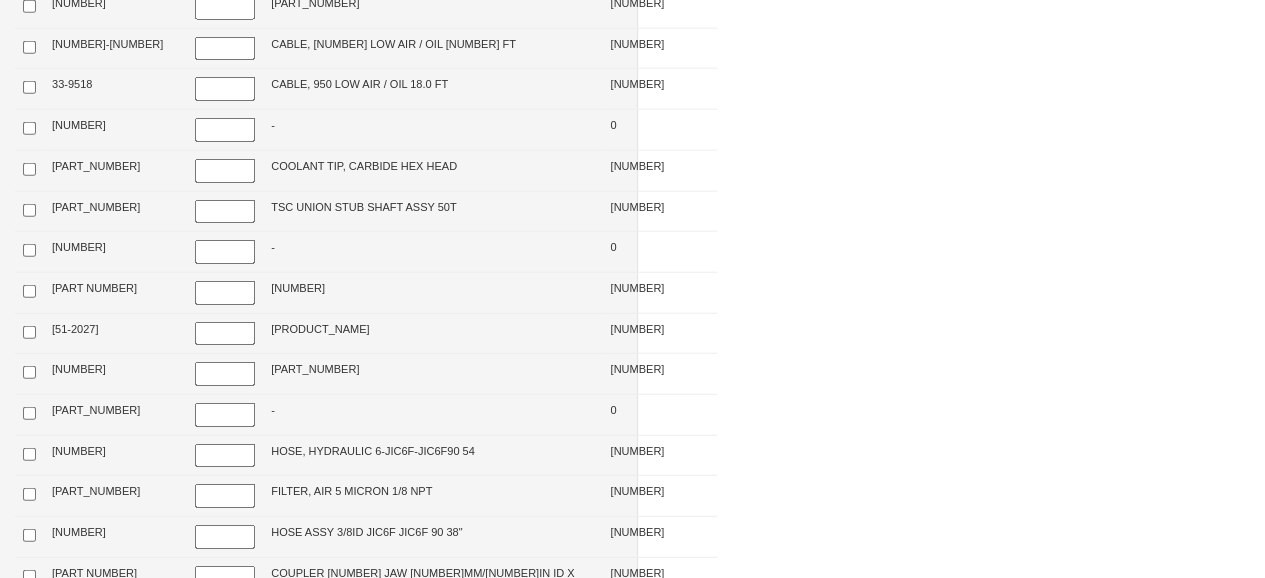 click at bounding box center (29, 3365) 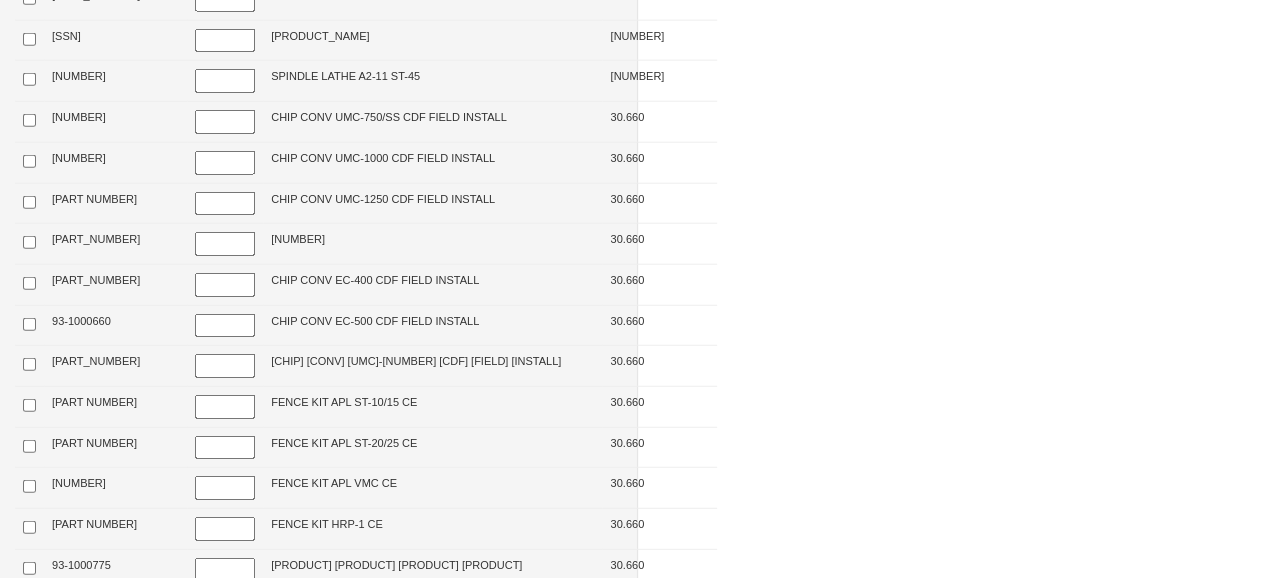 scroll, scrollTop: 0, scrollLeft: 0, axis: both 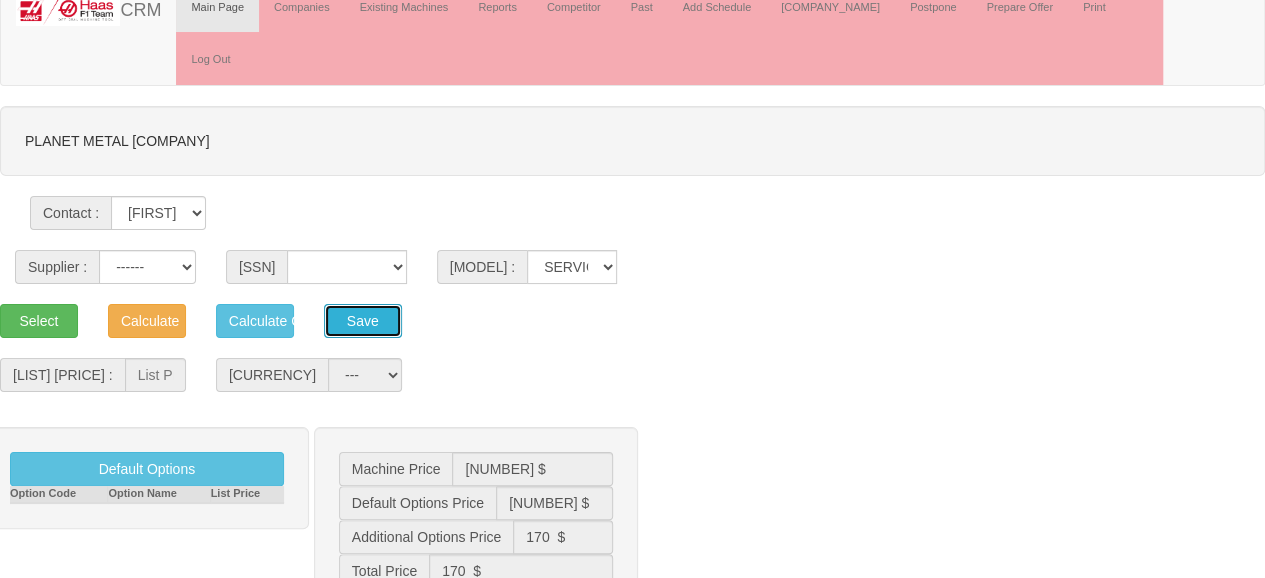 click on "Save" at bounding box center (255, 321) 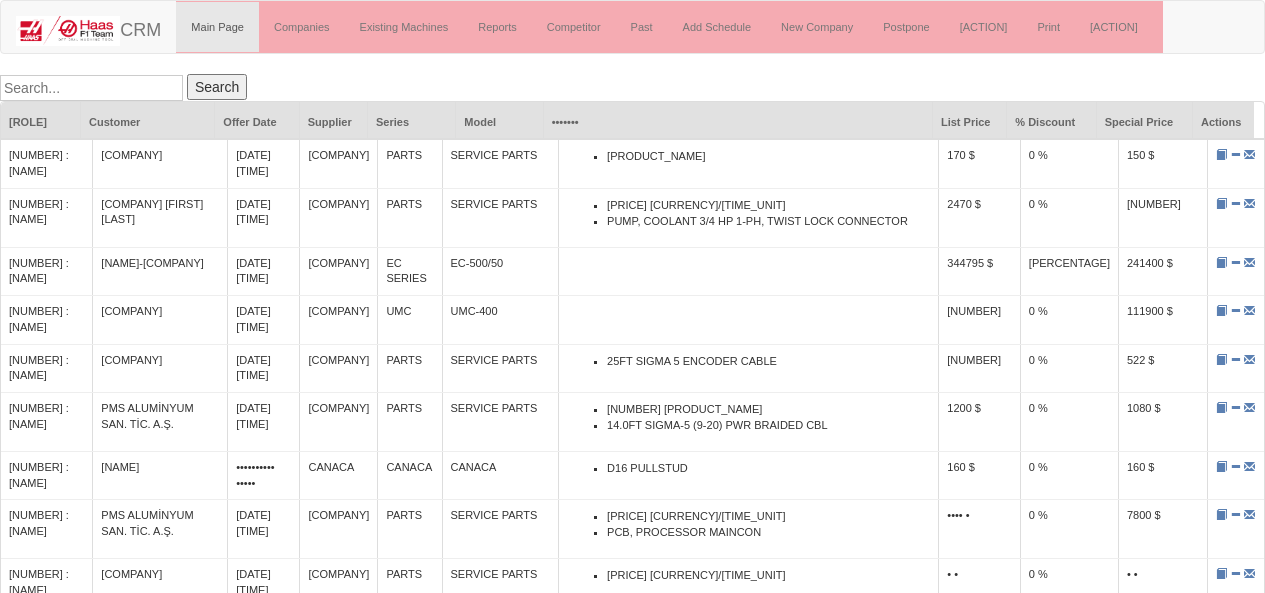 scroll, scrollTop: 0, scrollLeft: 0, axis: both 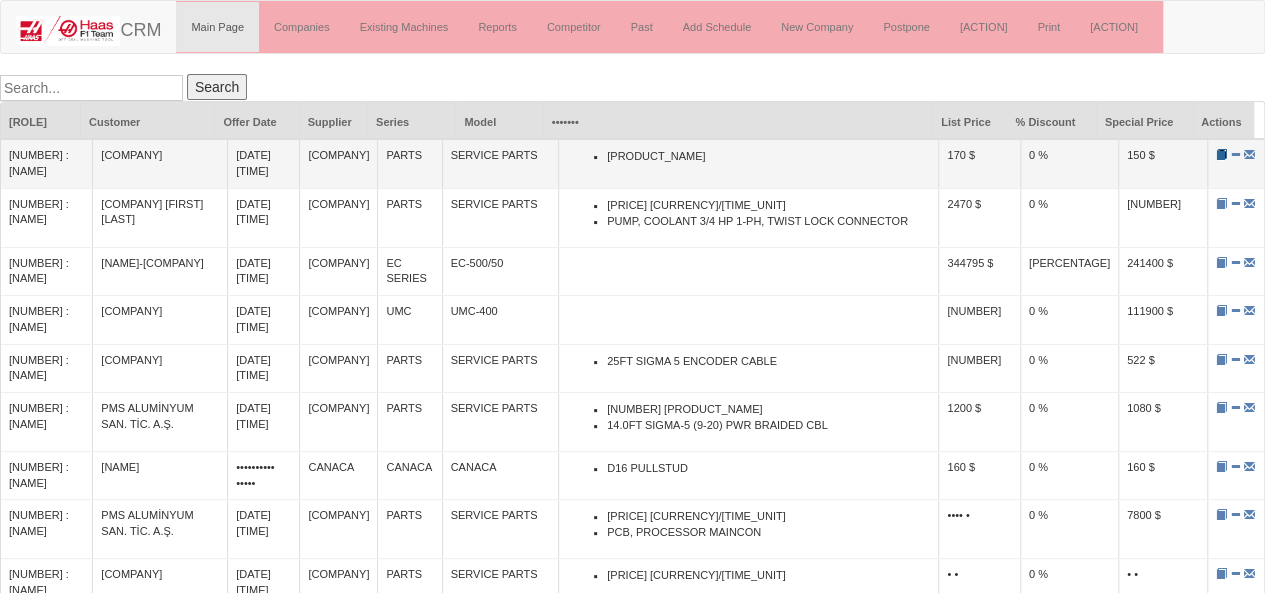 click at bounding box center [1221, 154] 